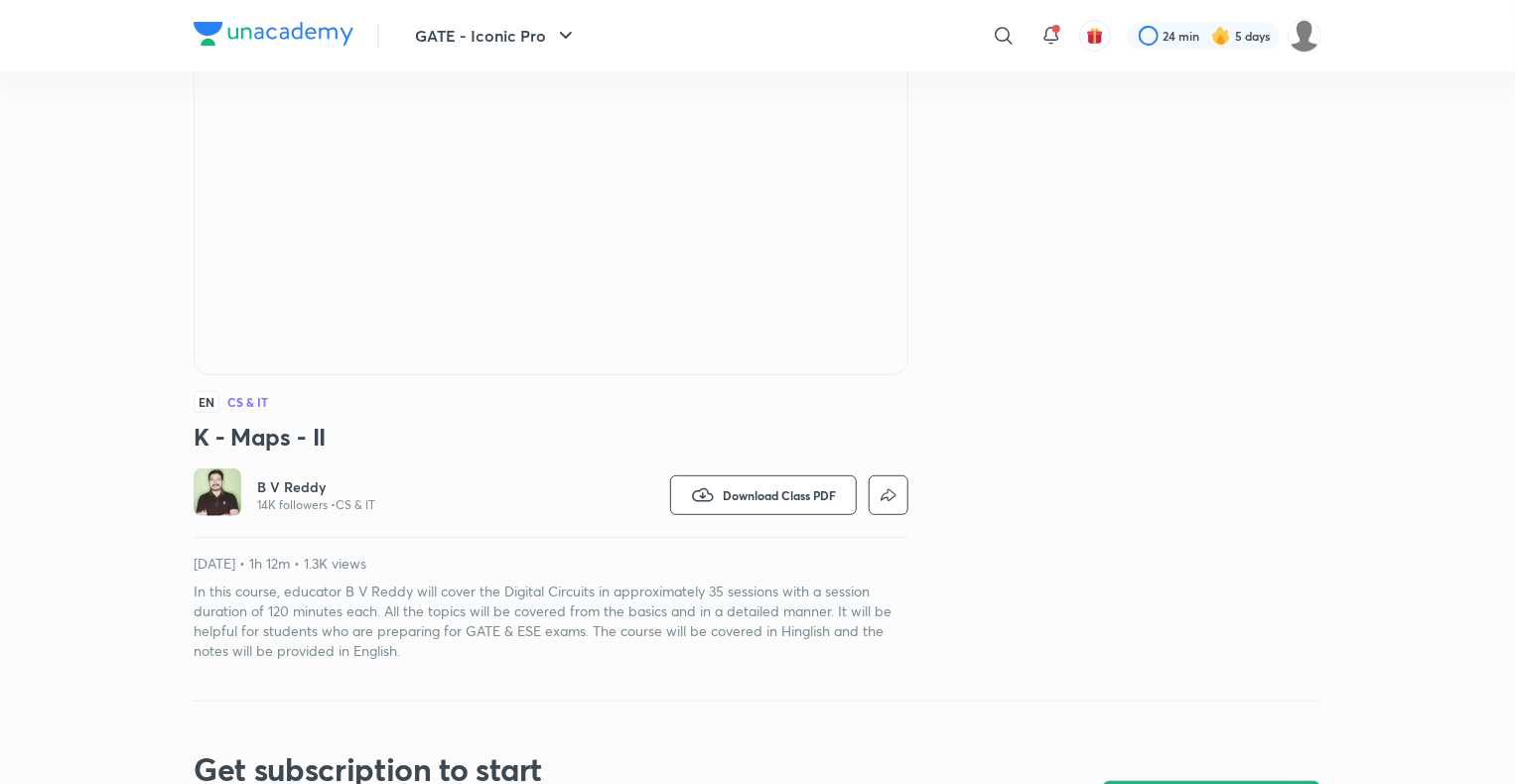 scroll, scrollTop: 236, scrollLeft: 0, axis: vertical 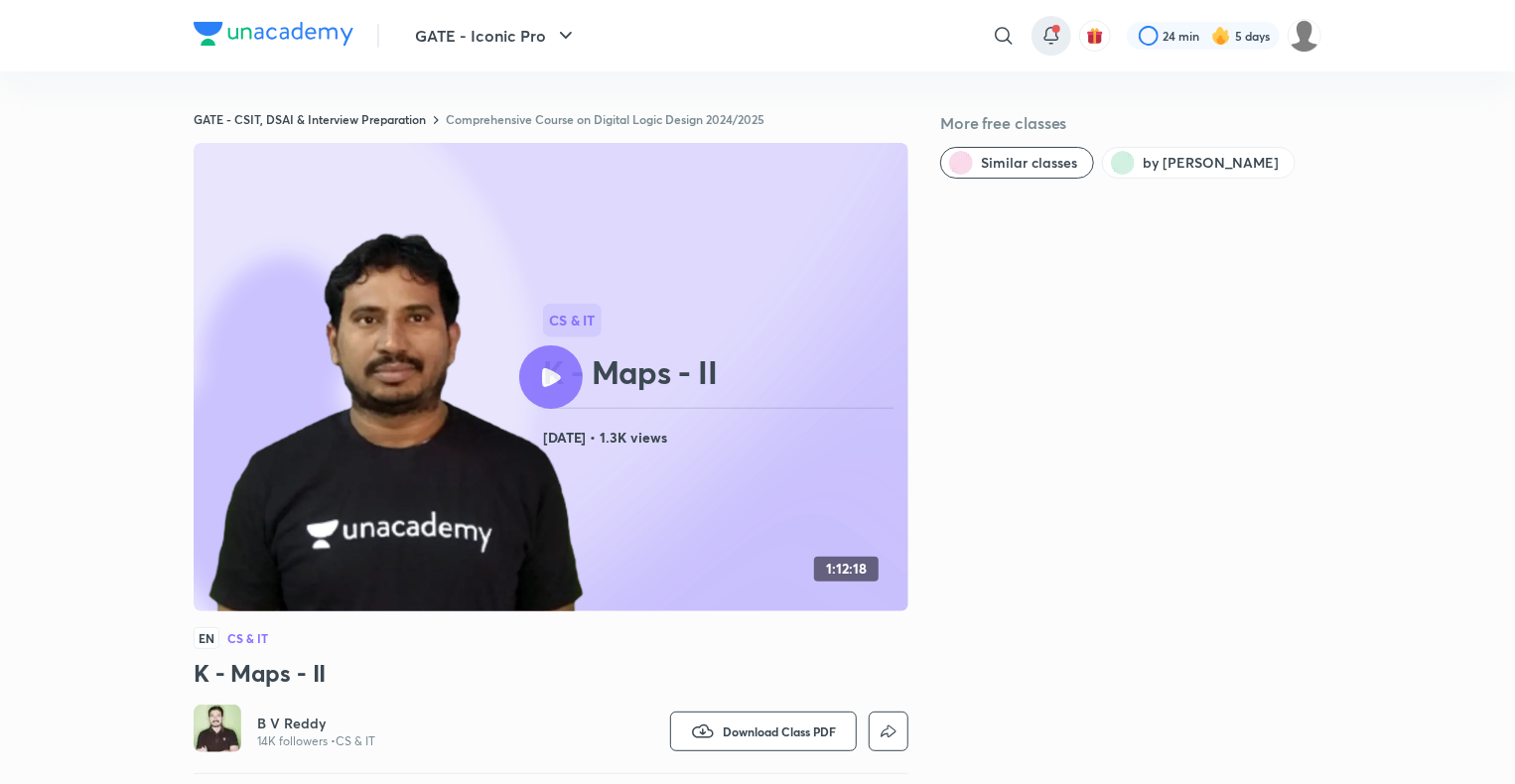 click 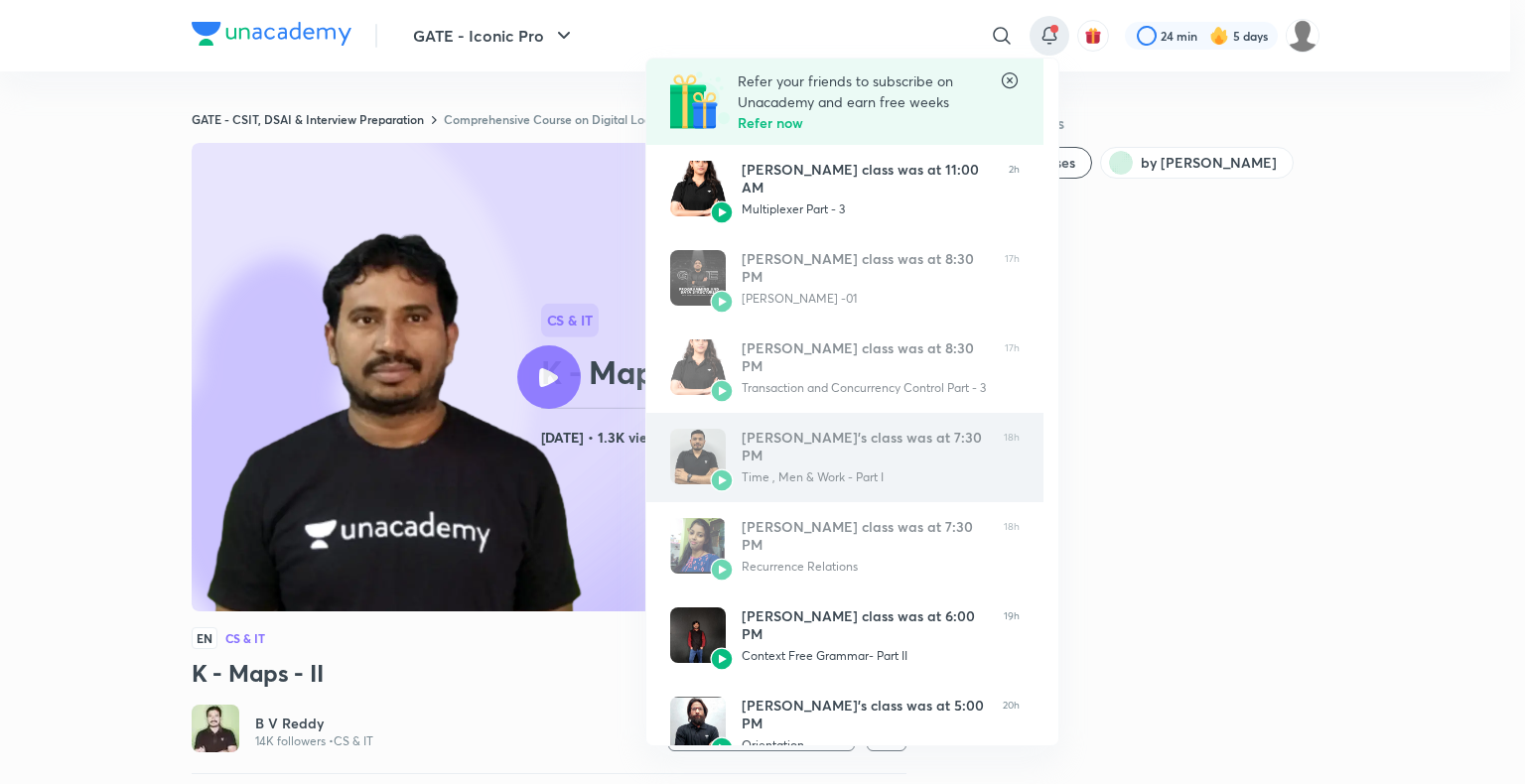 click on "Time , Men & Work - Part I" at bounding box center [865, 477] 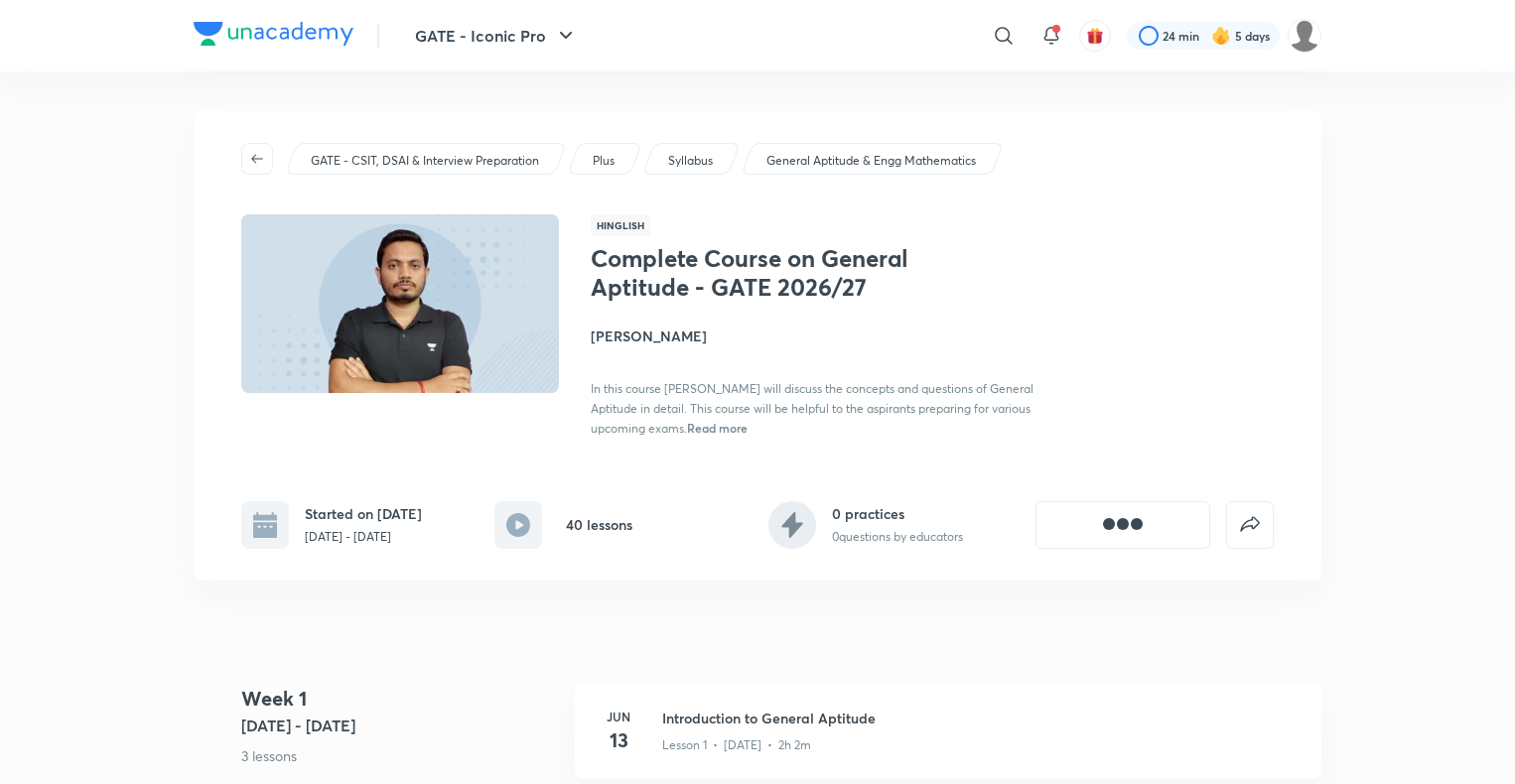 scroll, scrollTop: 0, scrollLeft: 0, axis: both 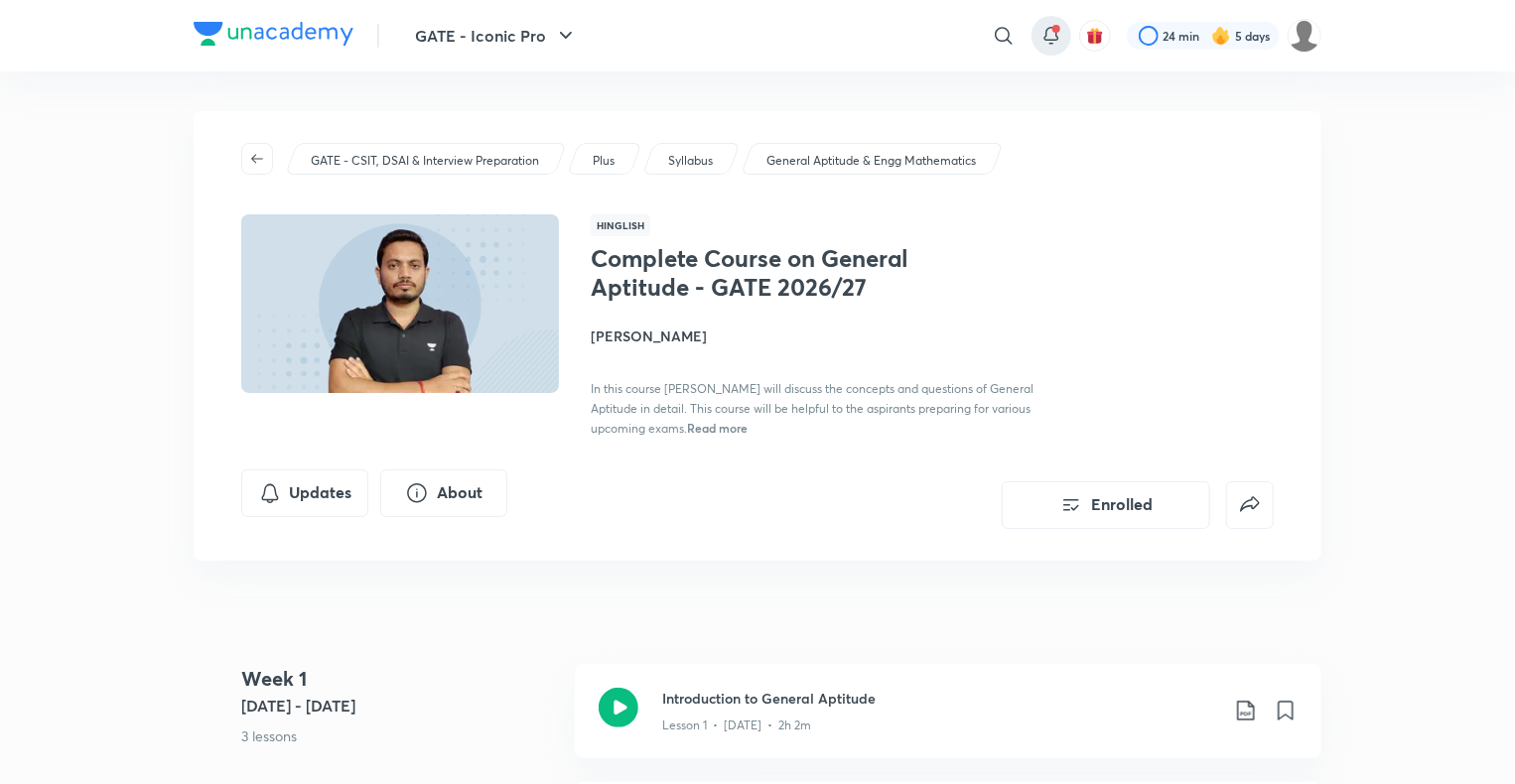 click 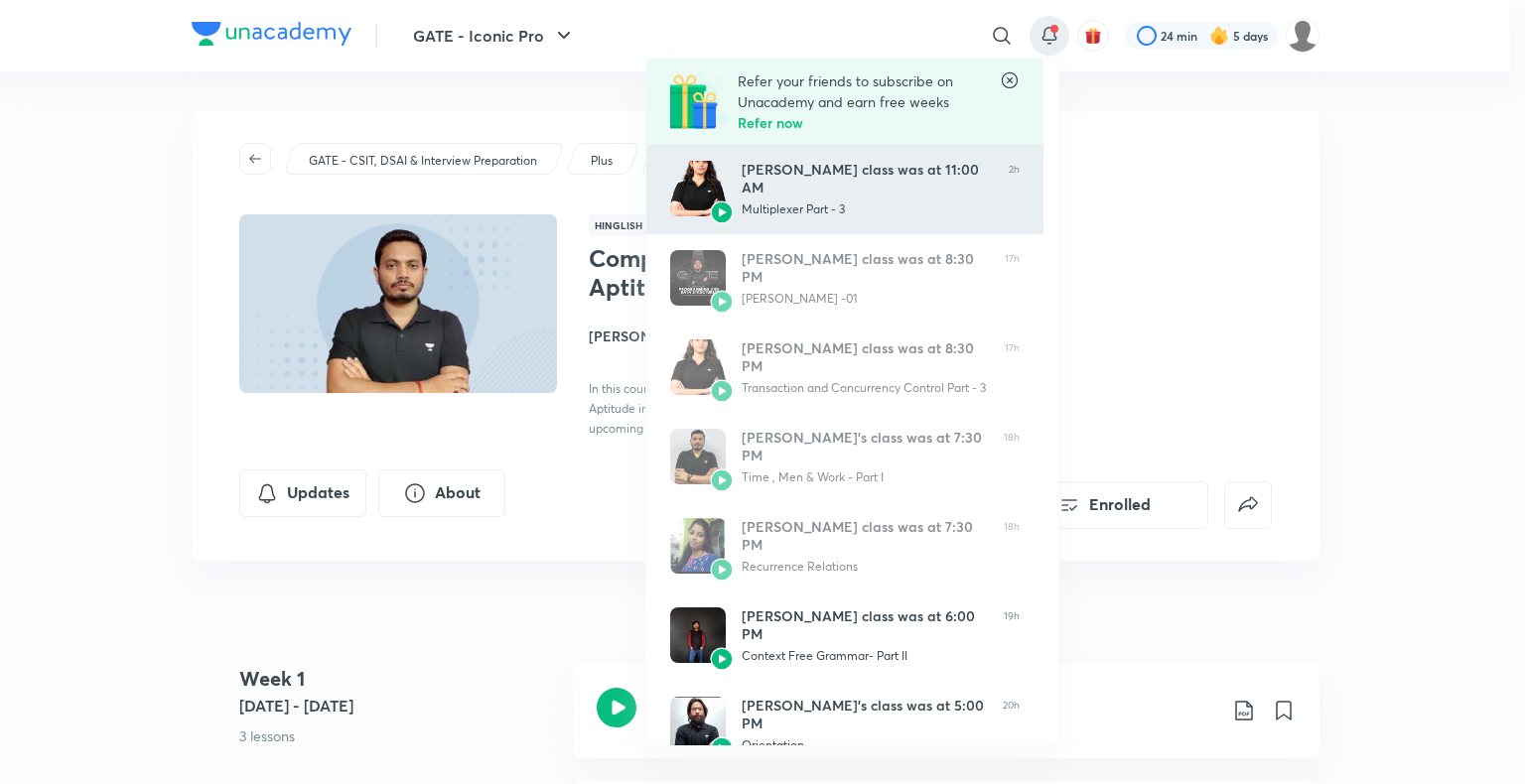 click on "Sanskriti Mishra’s class was at 11:00 AM Multiplexer Part - 3 2h" at bounding box center [845, 190] 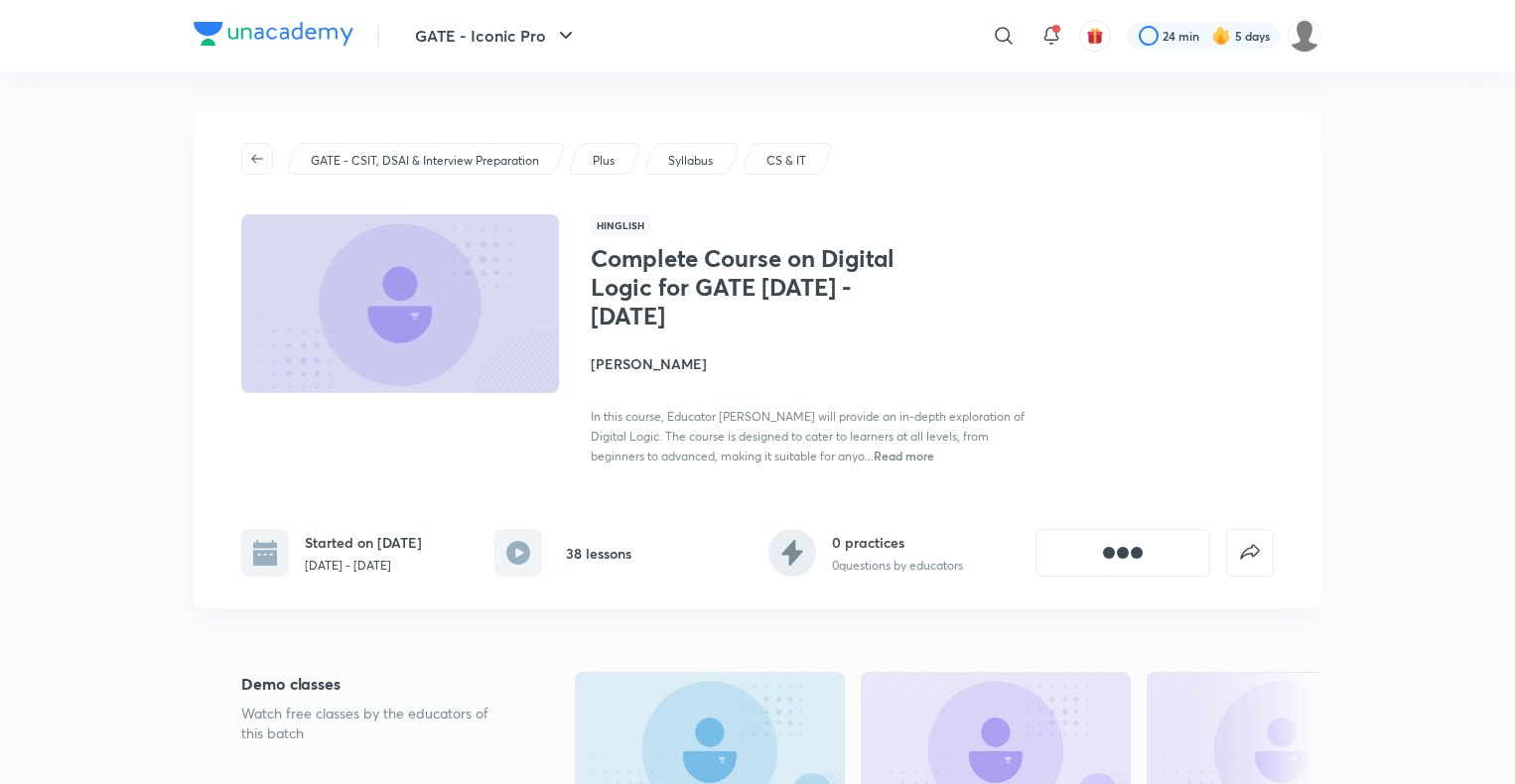 scroll, scrollTop: 0, scrollLeft: 0, axis: both 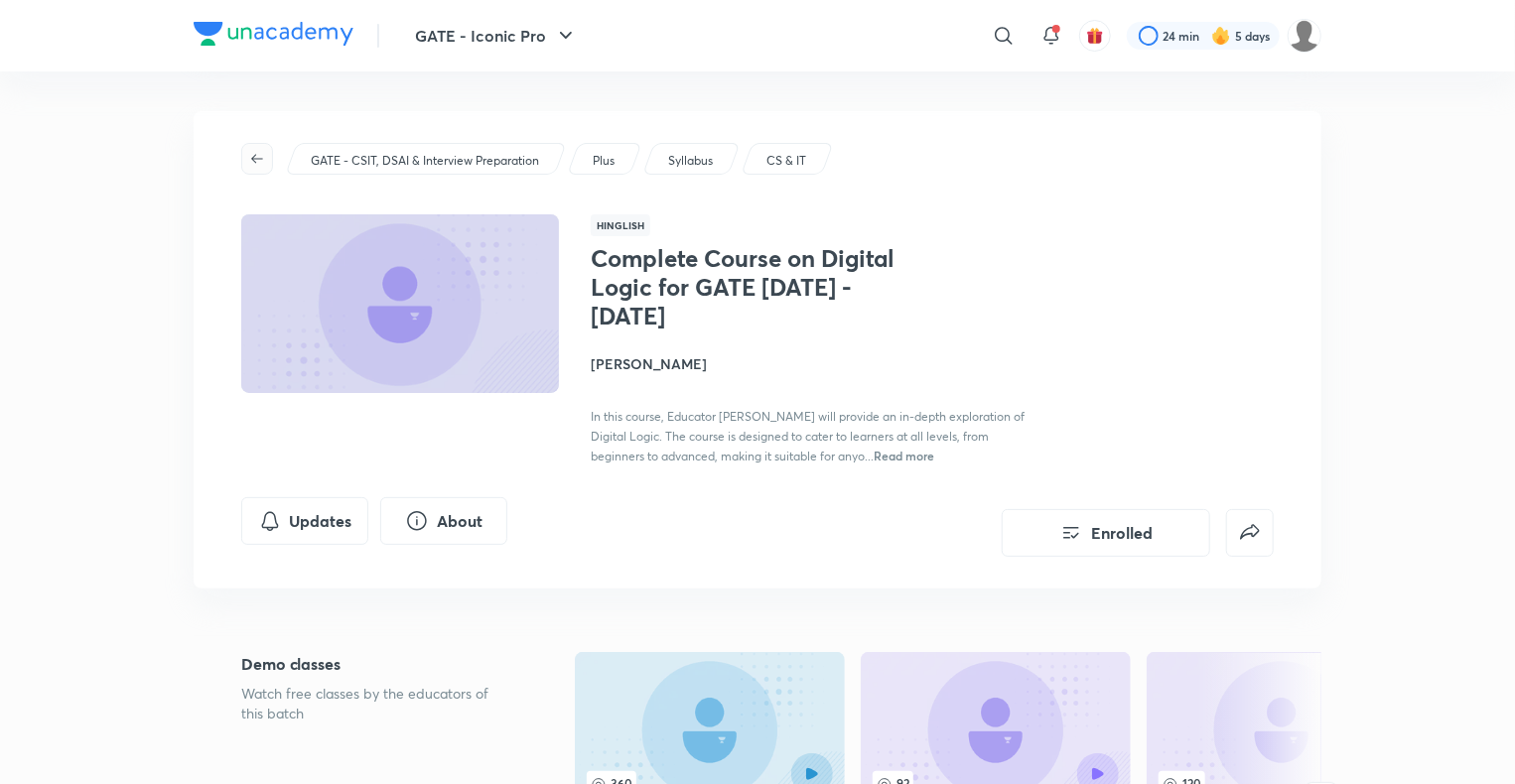 click 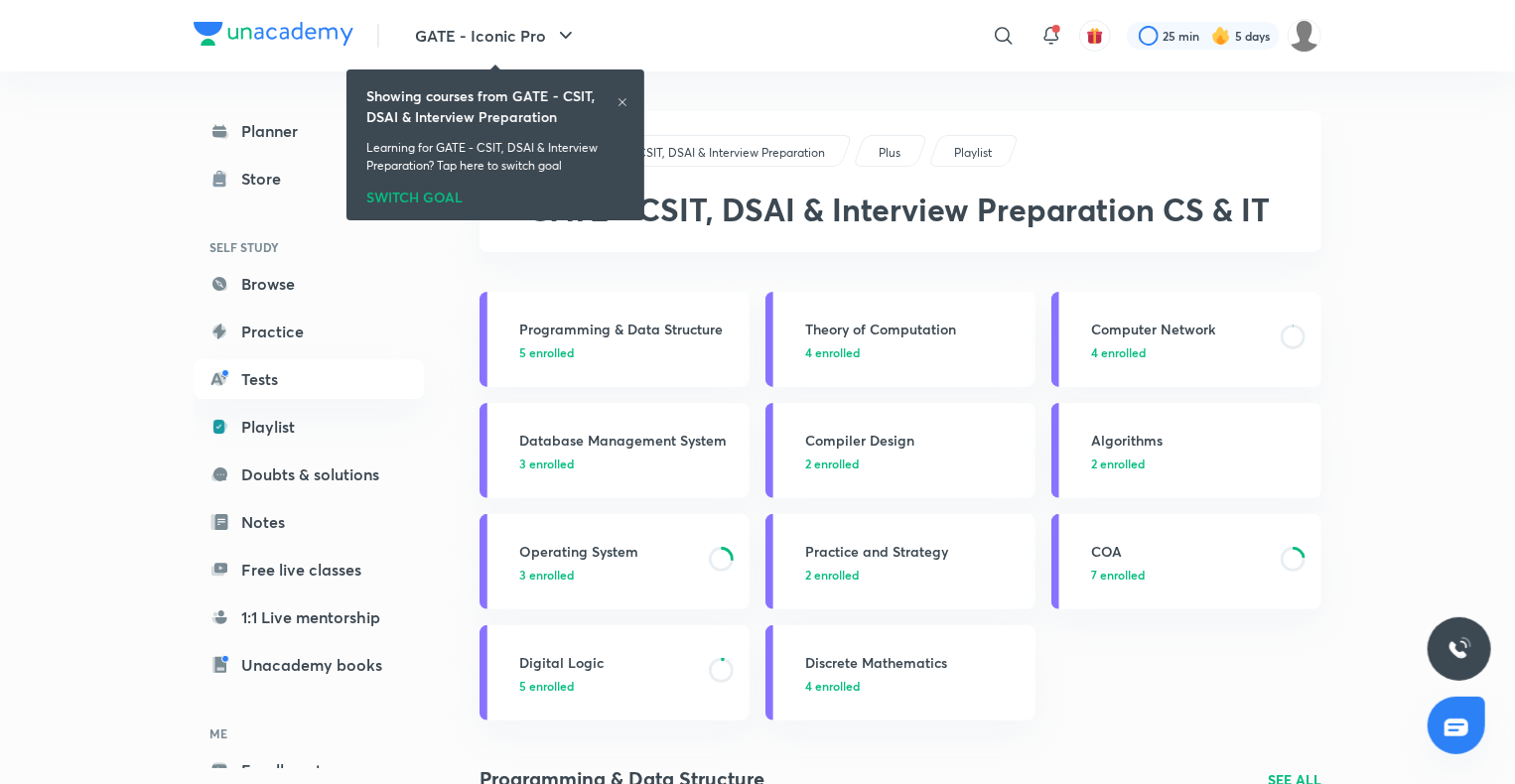 click 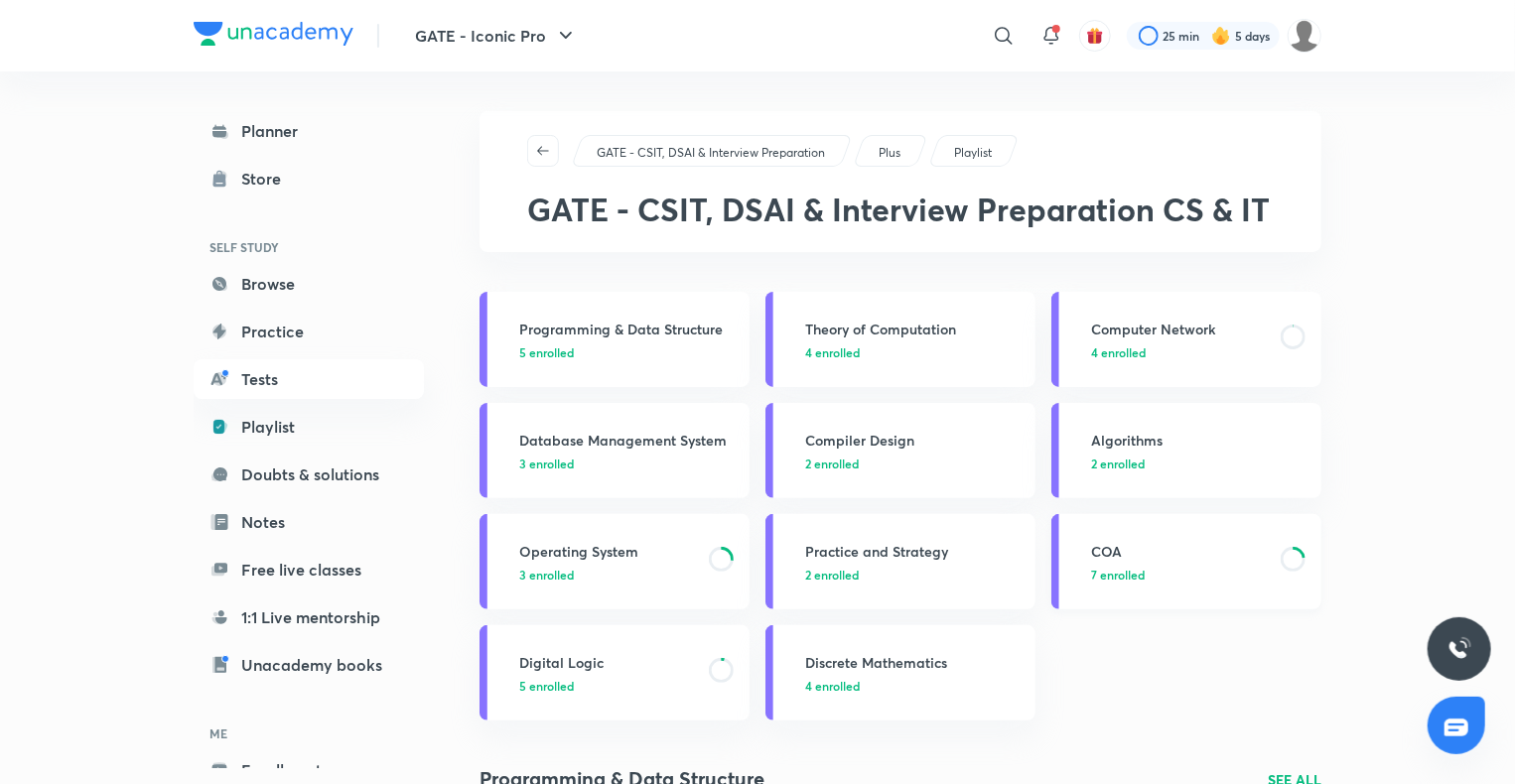 click on "COA 7 enrolled" at bounding box center (1186, 562) 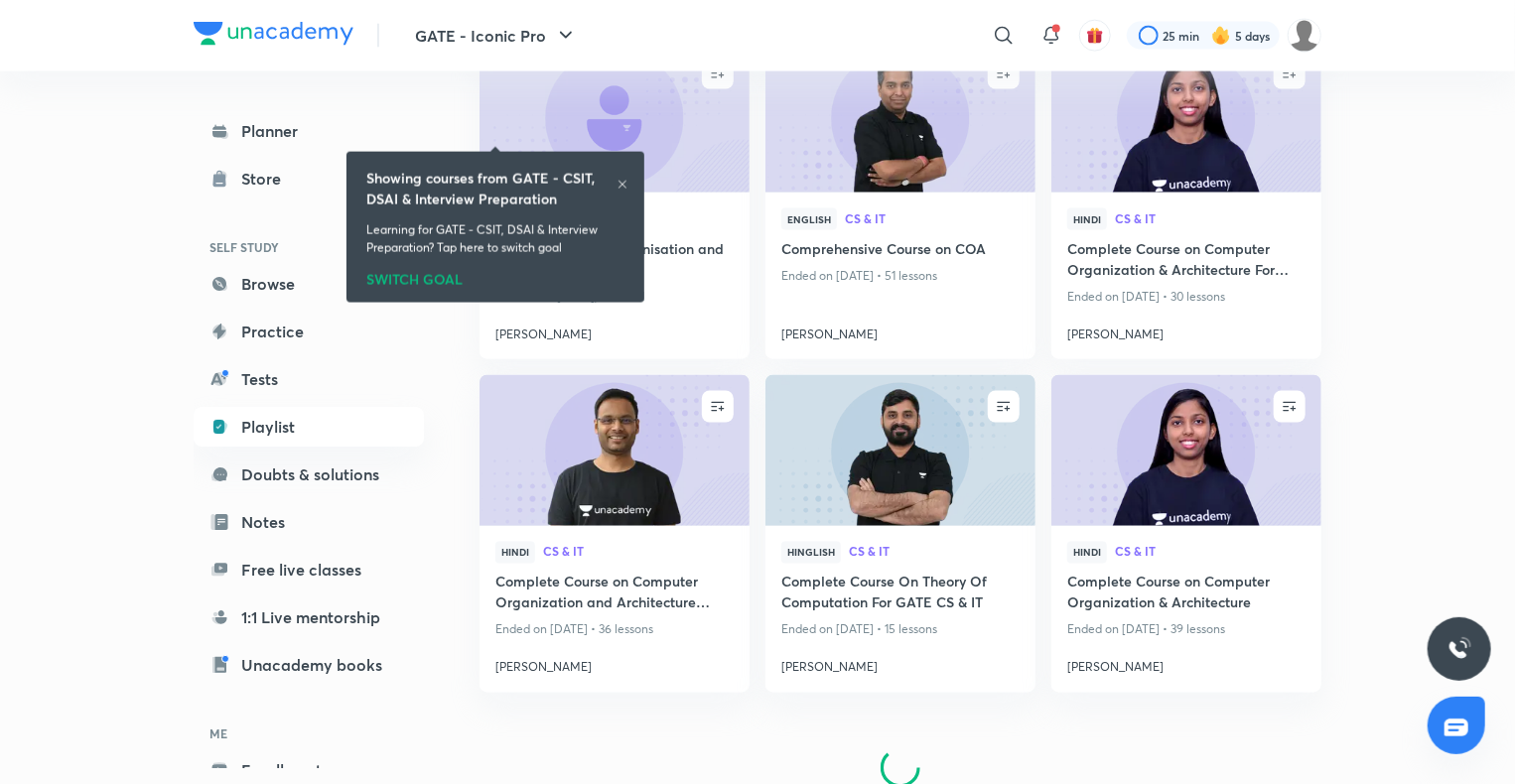 scroll, scrollTop: 1560, scrollLeft: 0, axis: vertical 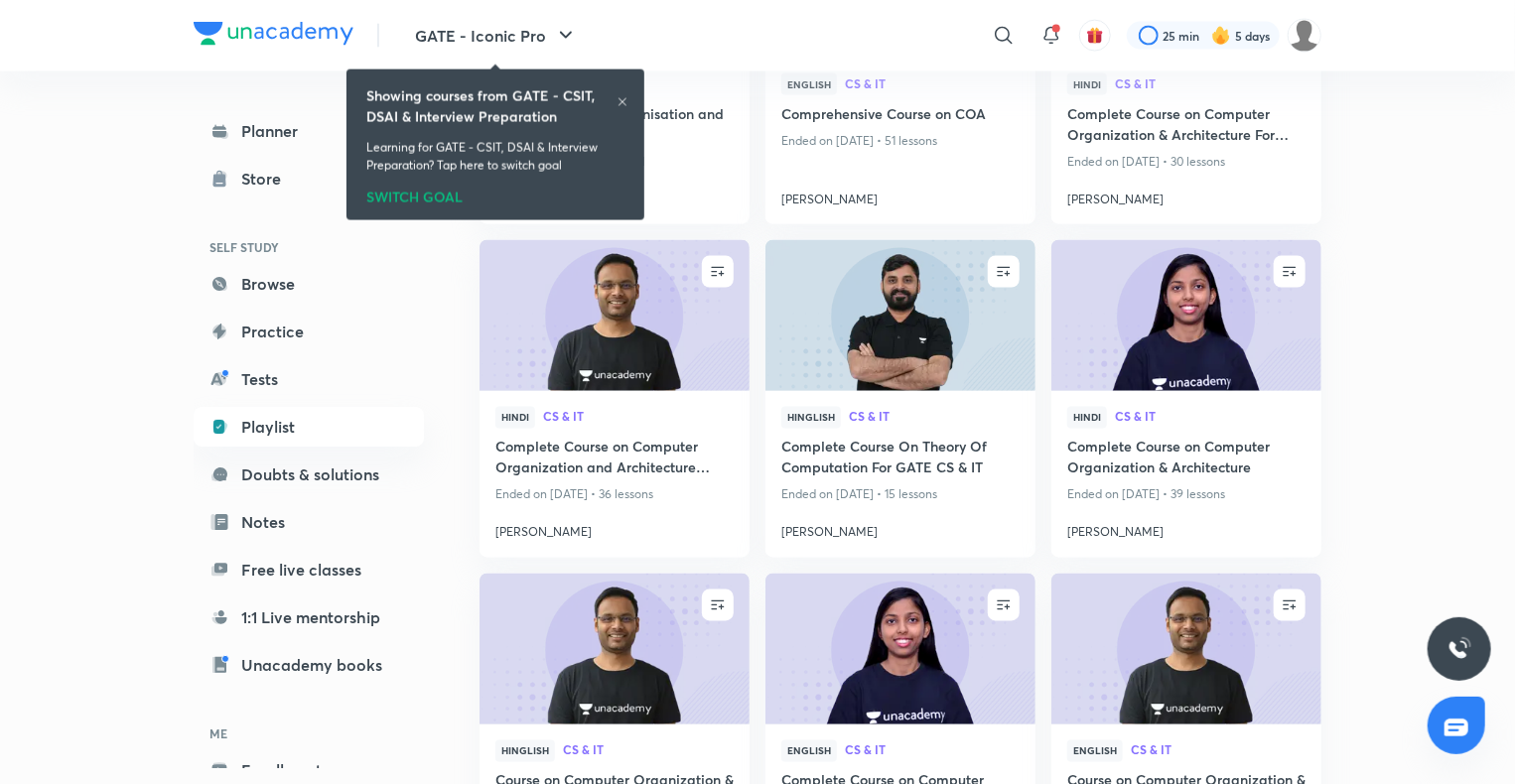 click 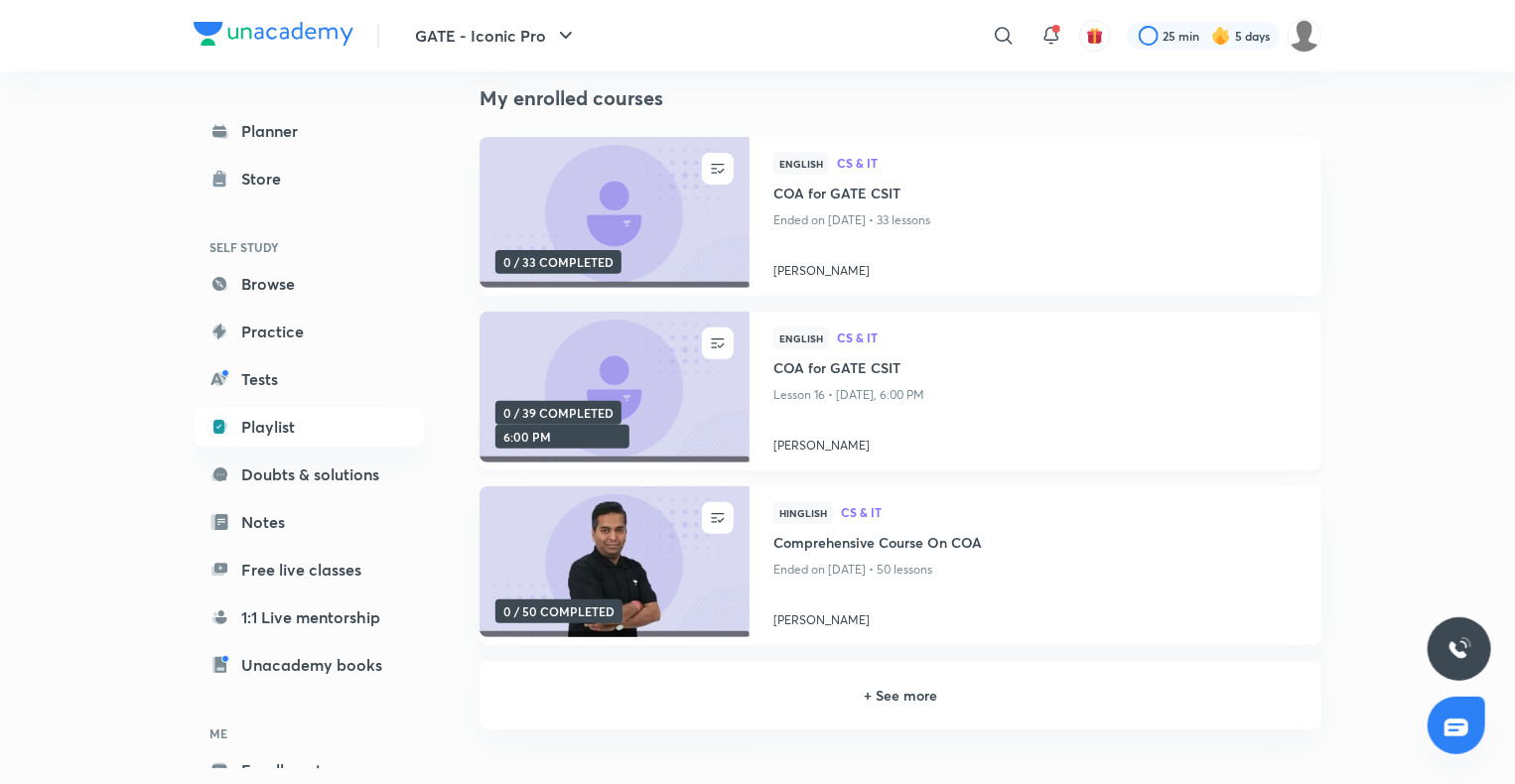 scroll, scrollTop: 210, scrollLeft: 0, axis: vertical 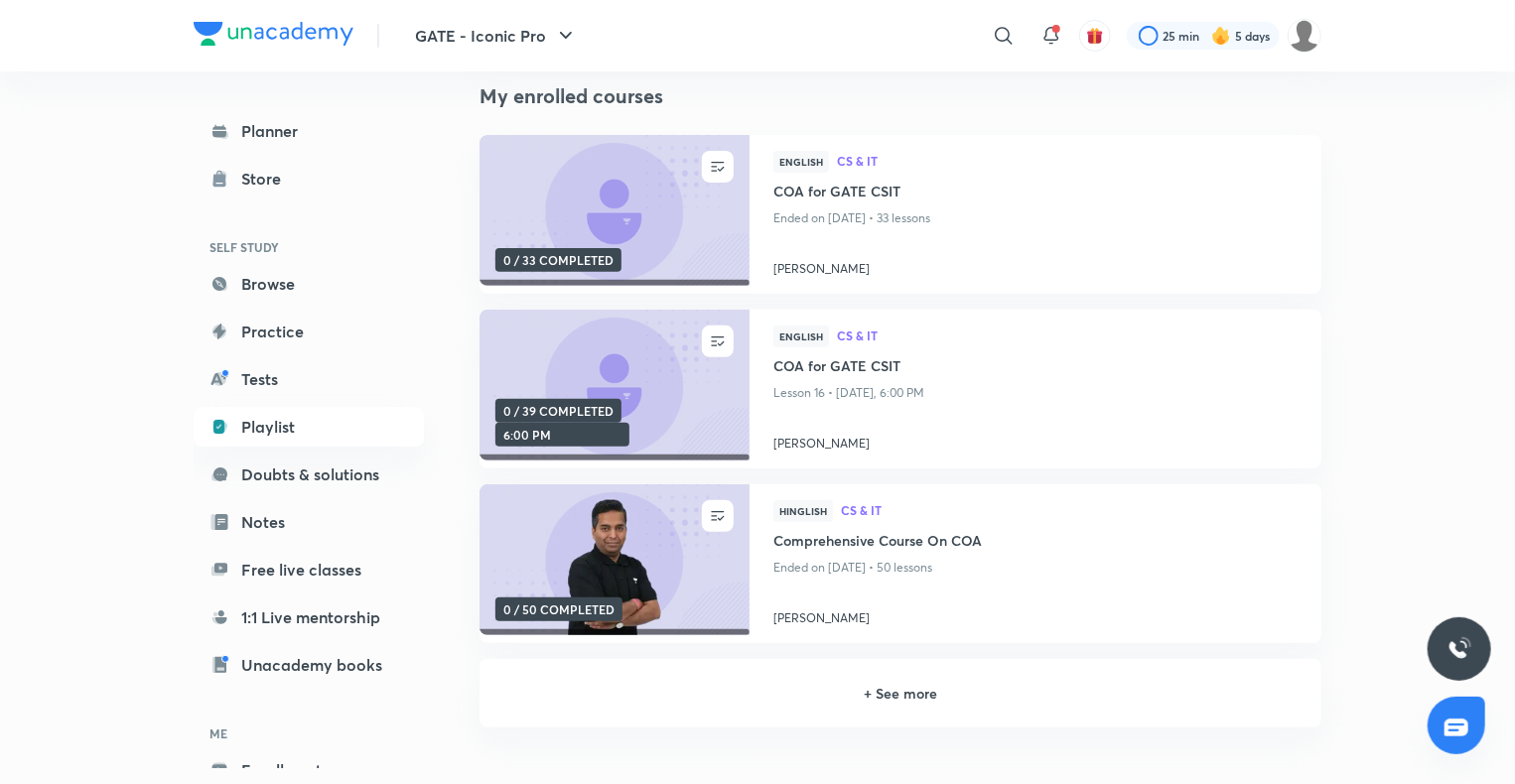 click on "+ See more" at bounding box center (900, 693) 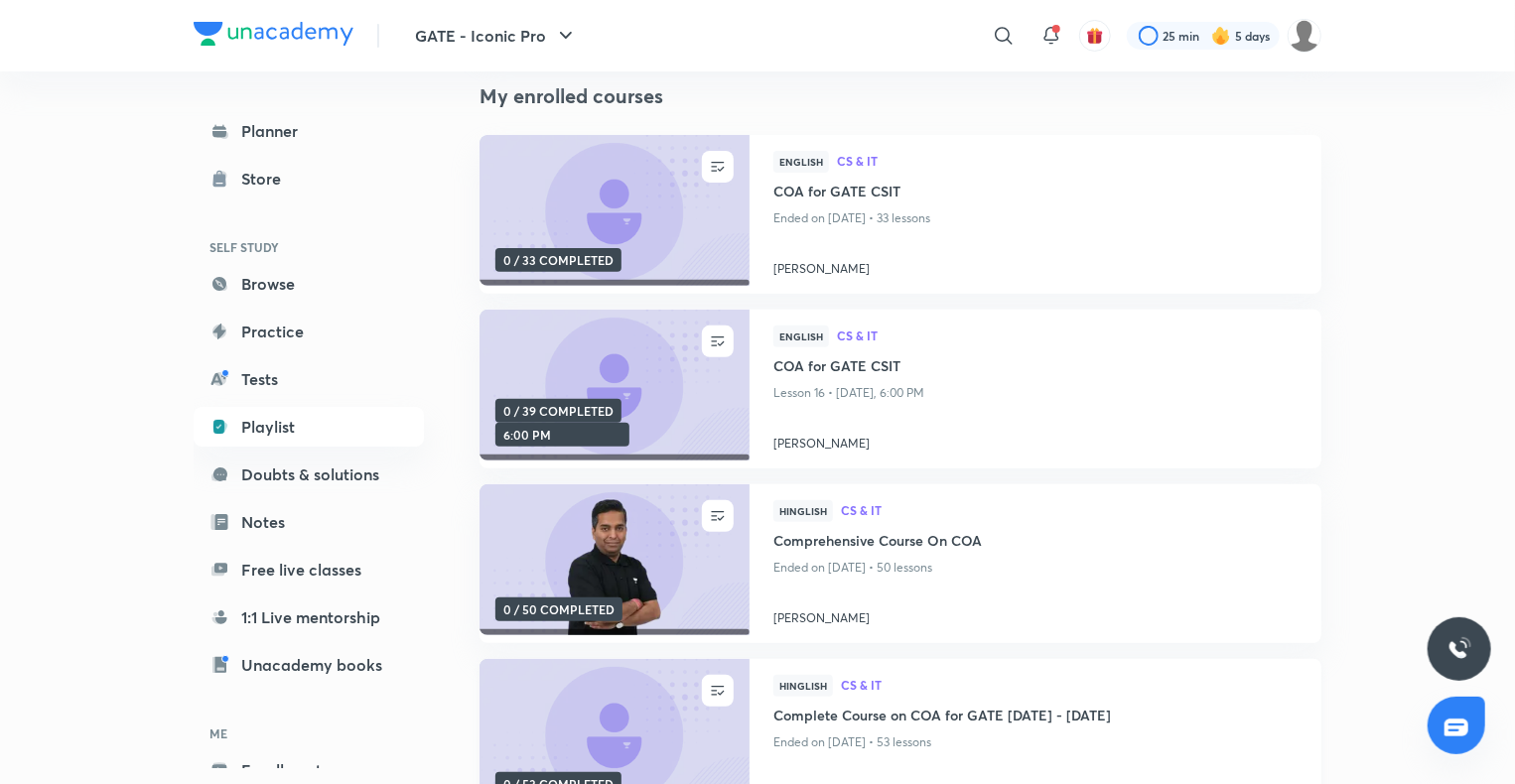 click on "CS & IT" at bounding box center [1069, 685] 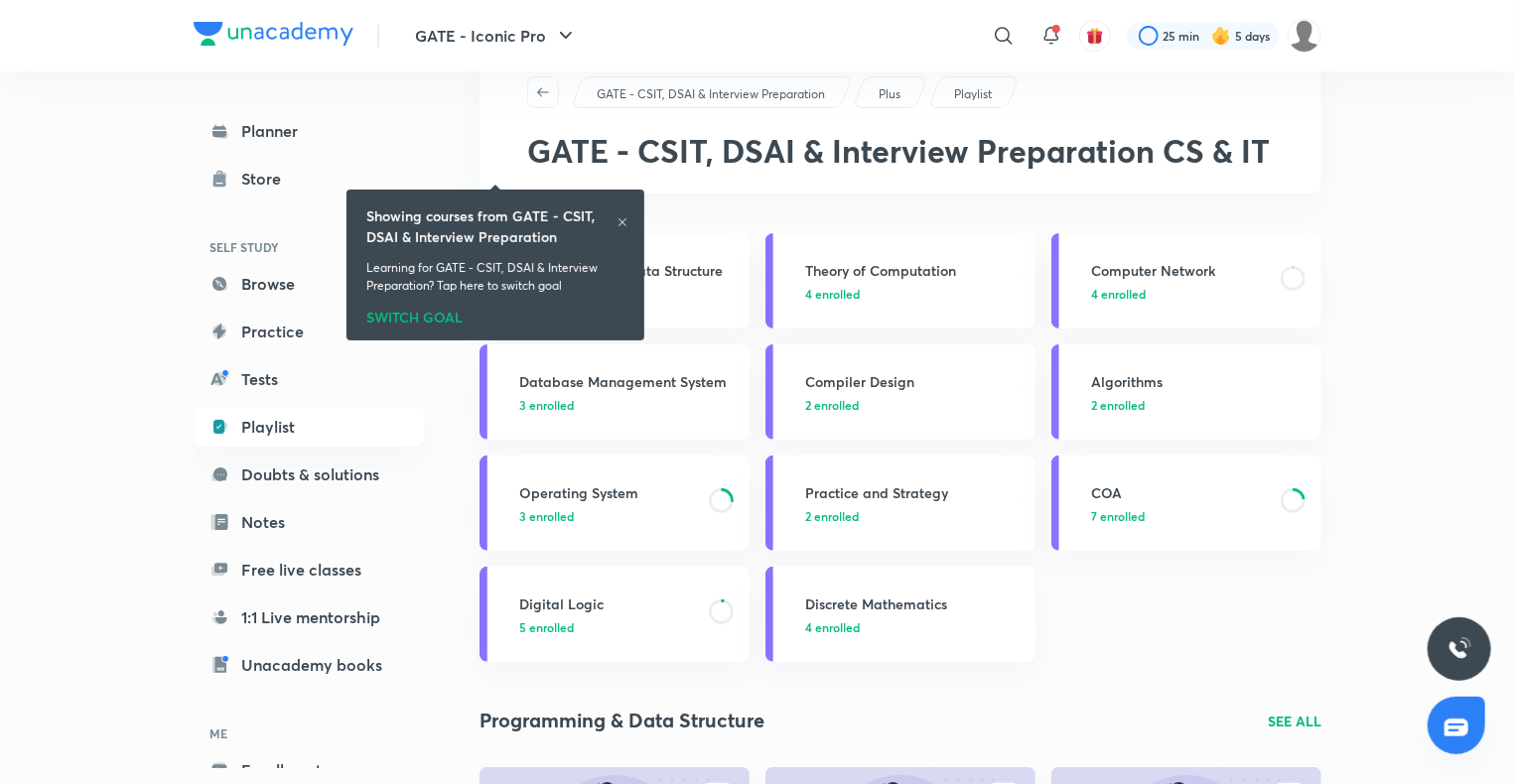 scroll, scrollTop: 43, scrollLeft: 0, axis: vertical 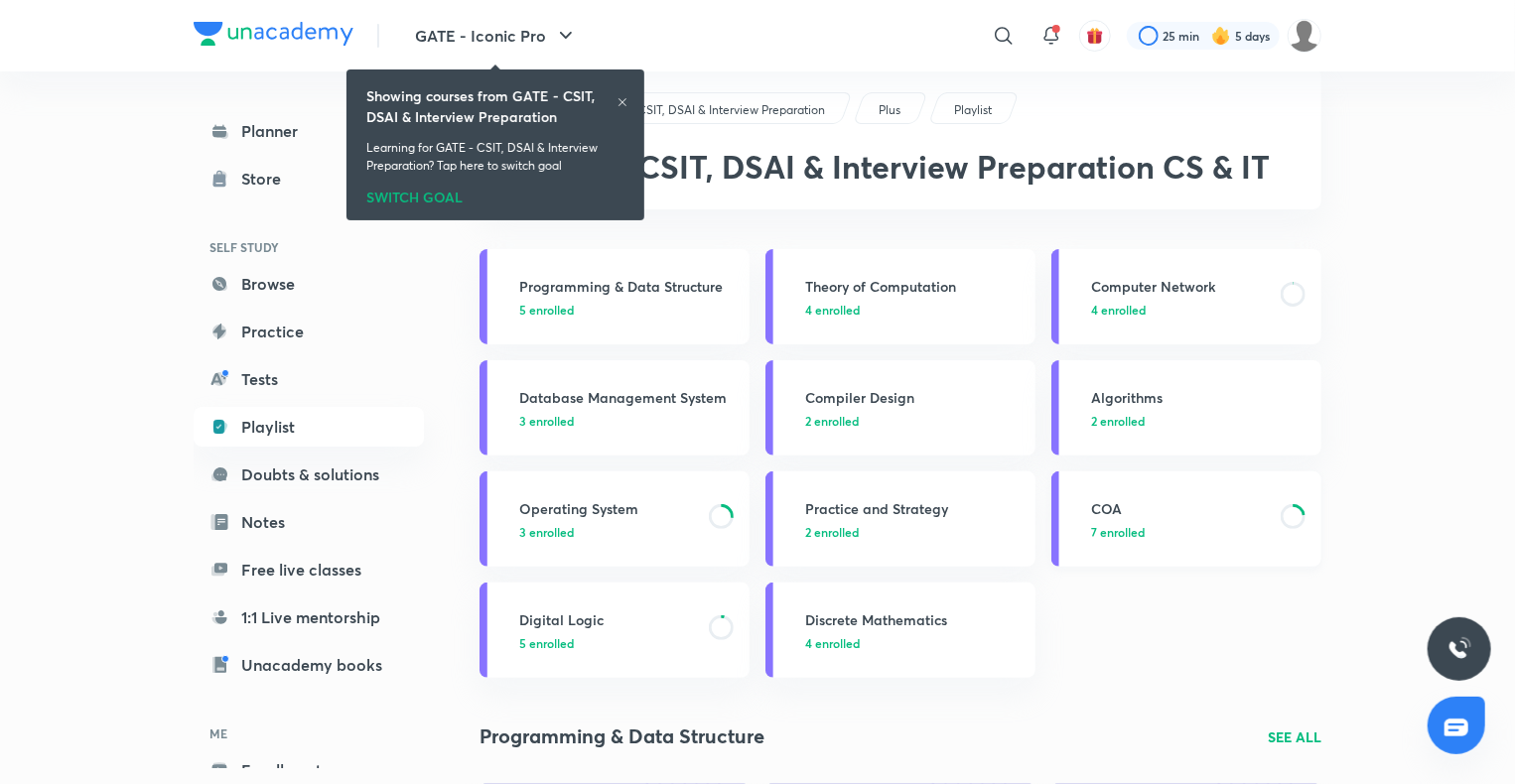 click on "COA" at bounding box center [1179, 508] 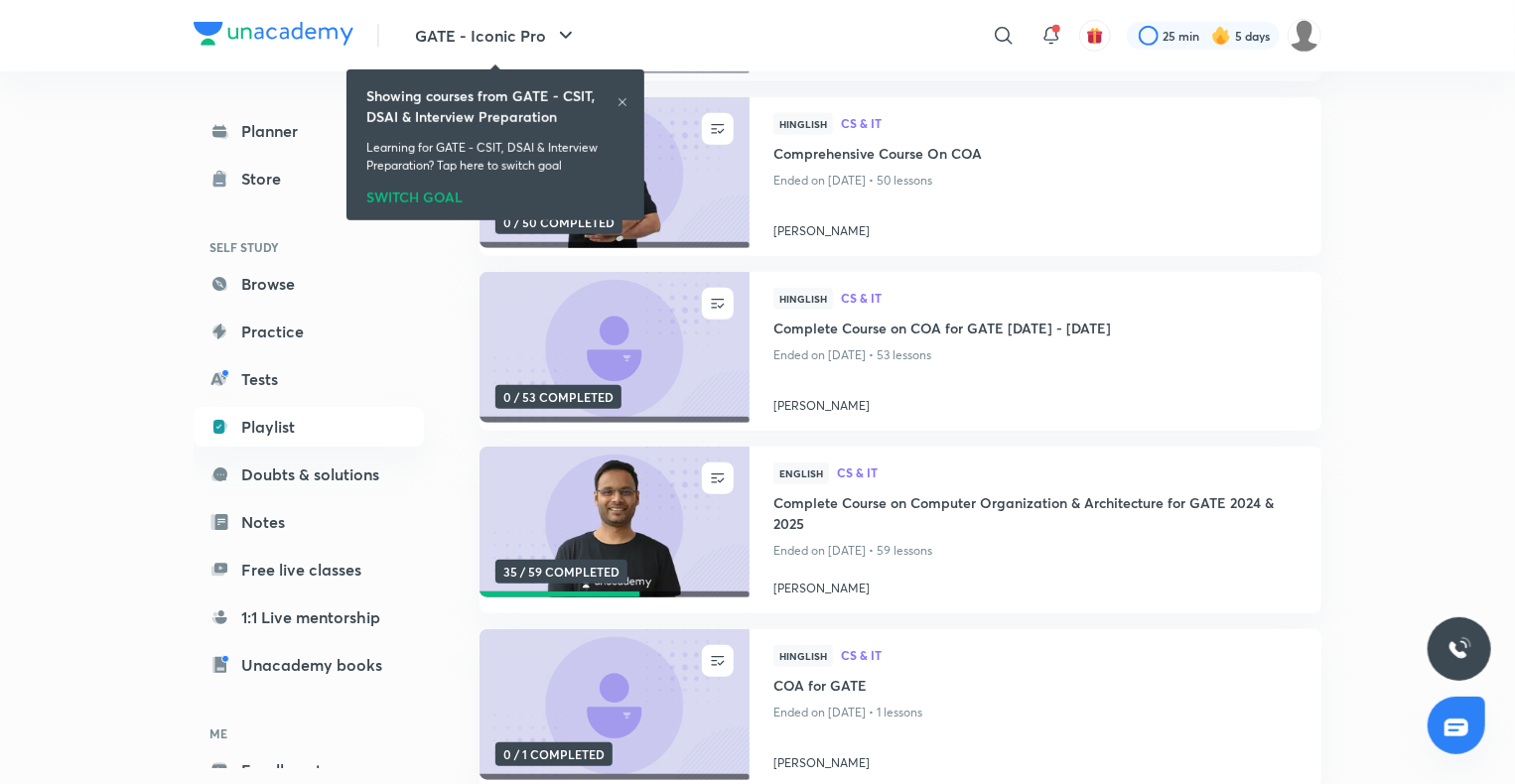 scroll, scrollTop: 598, scrollLeft: 0, axis: vertical 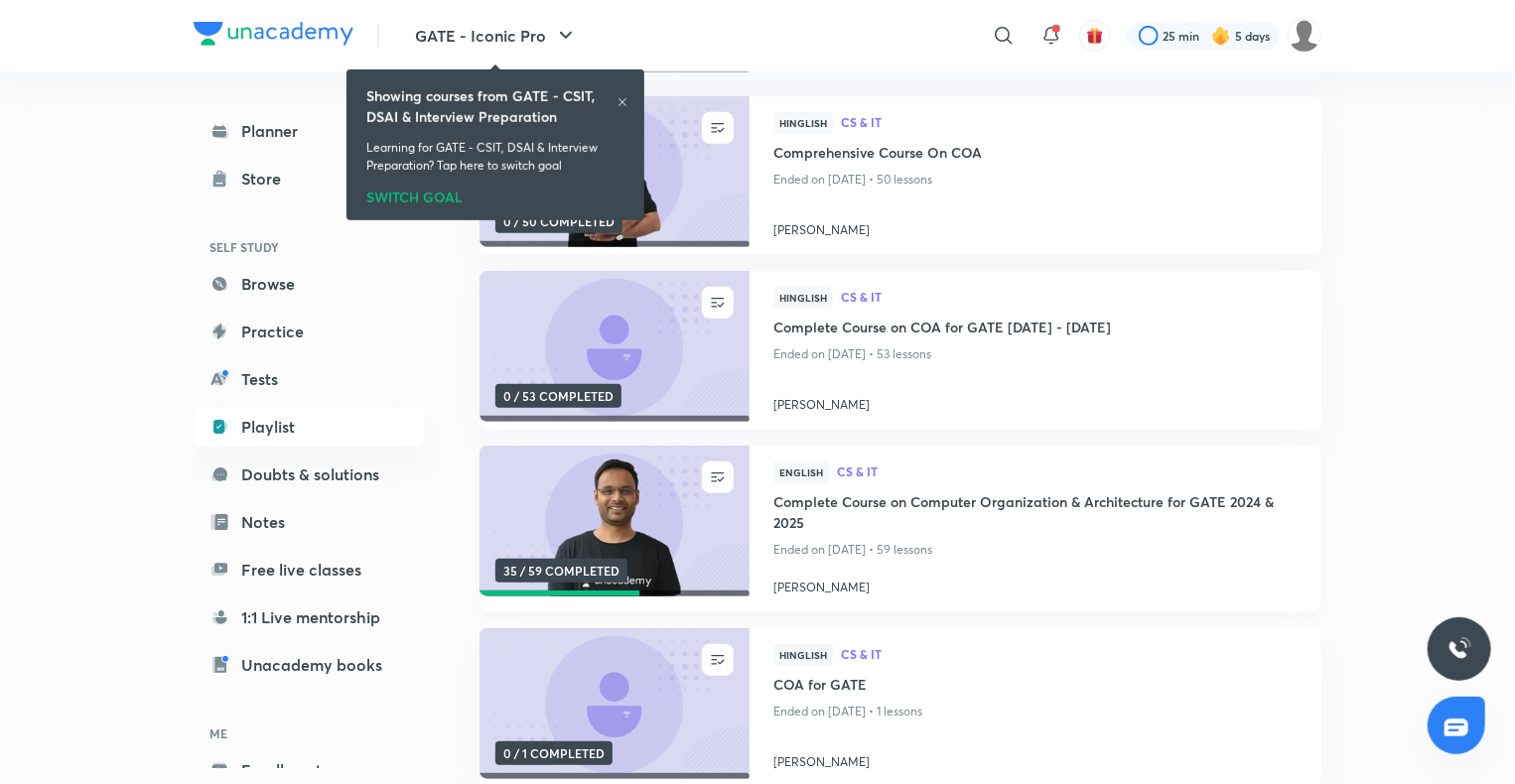 click on "Complete Course on Computer Organization & Architecture for GATE 2024 & 2025" at bounding box center (1035, 514) 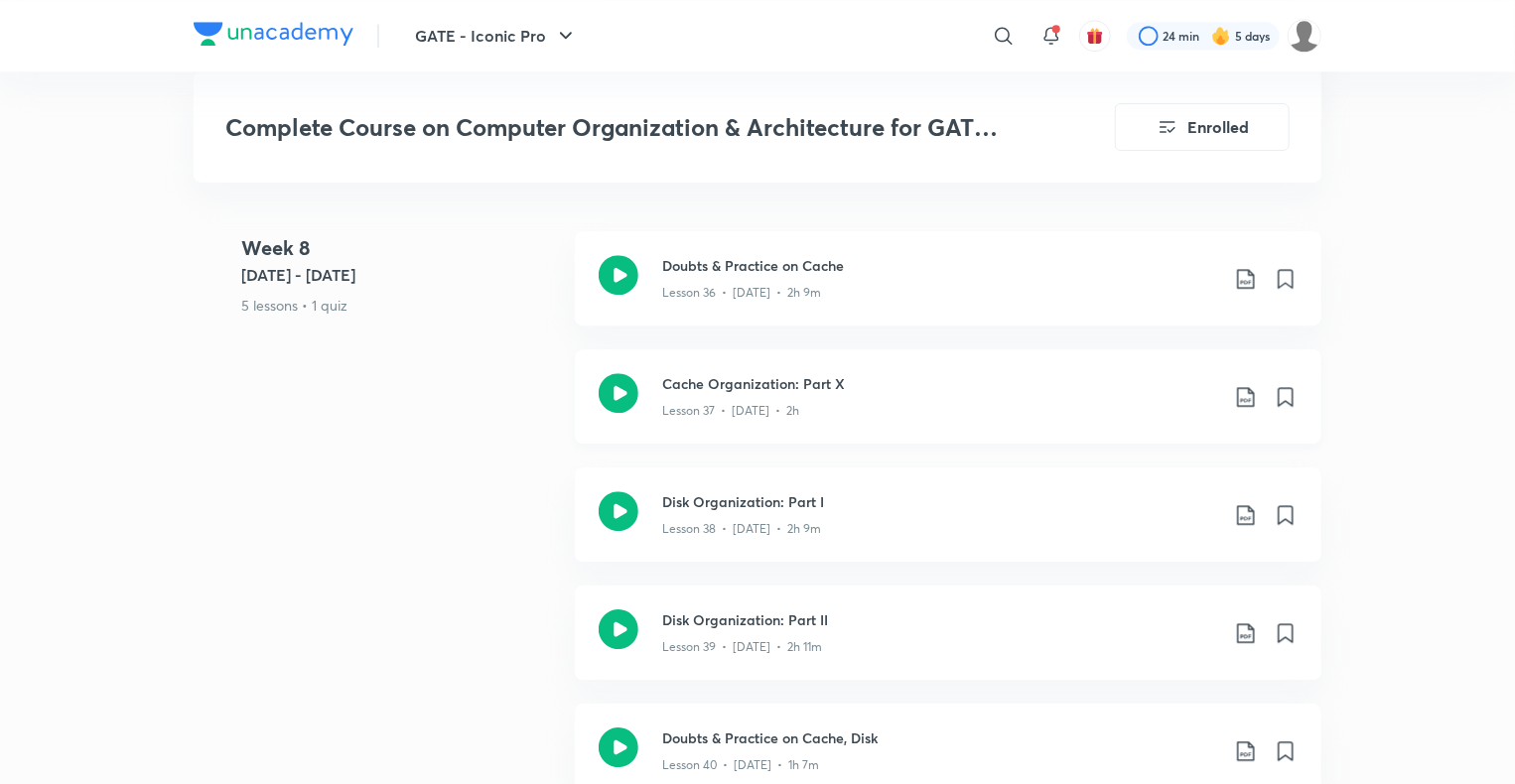scroll, scrollTop: 6553, scrollLeft: 0, axis: vertical 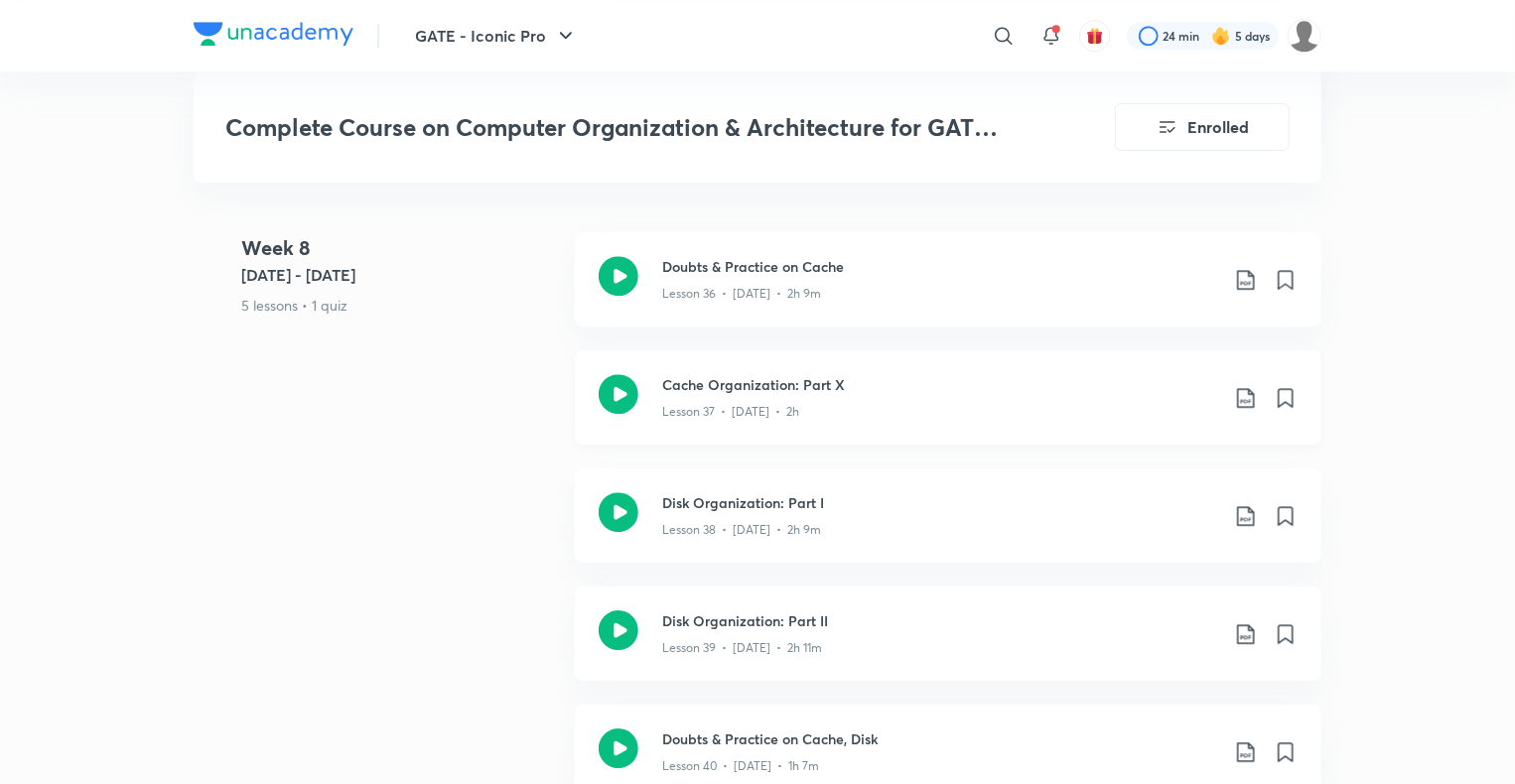 click on "Cache Organization: Part X" at bounding box center [940, -5680] 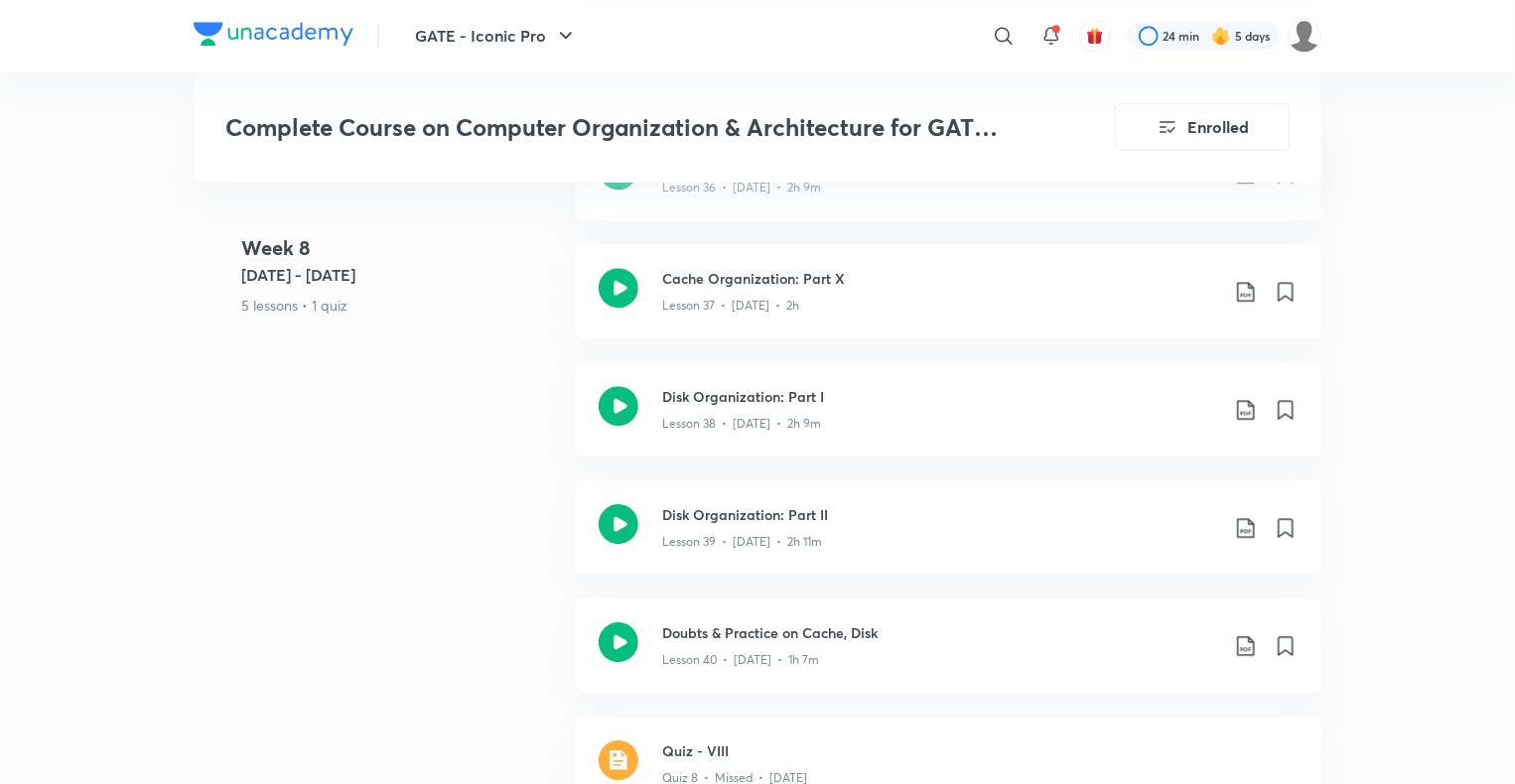scroll, scrollTop: 6648, scrollLeft: 0, axis: vertical 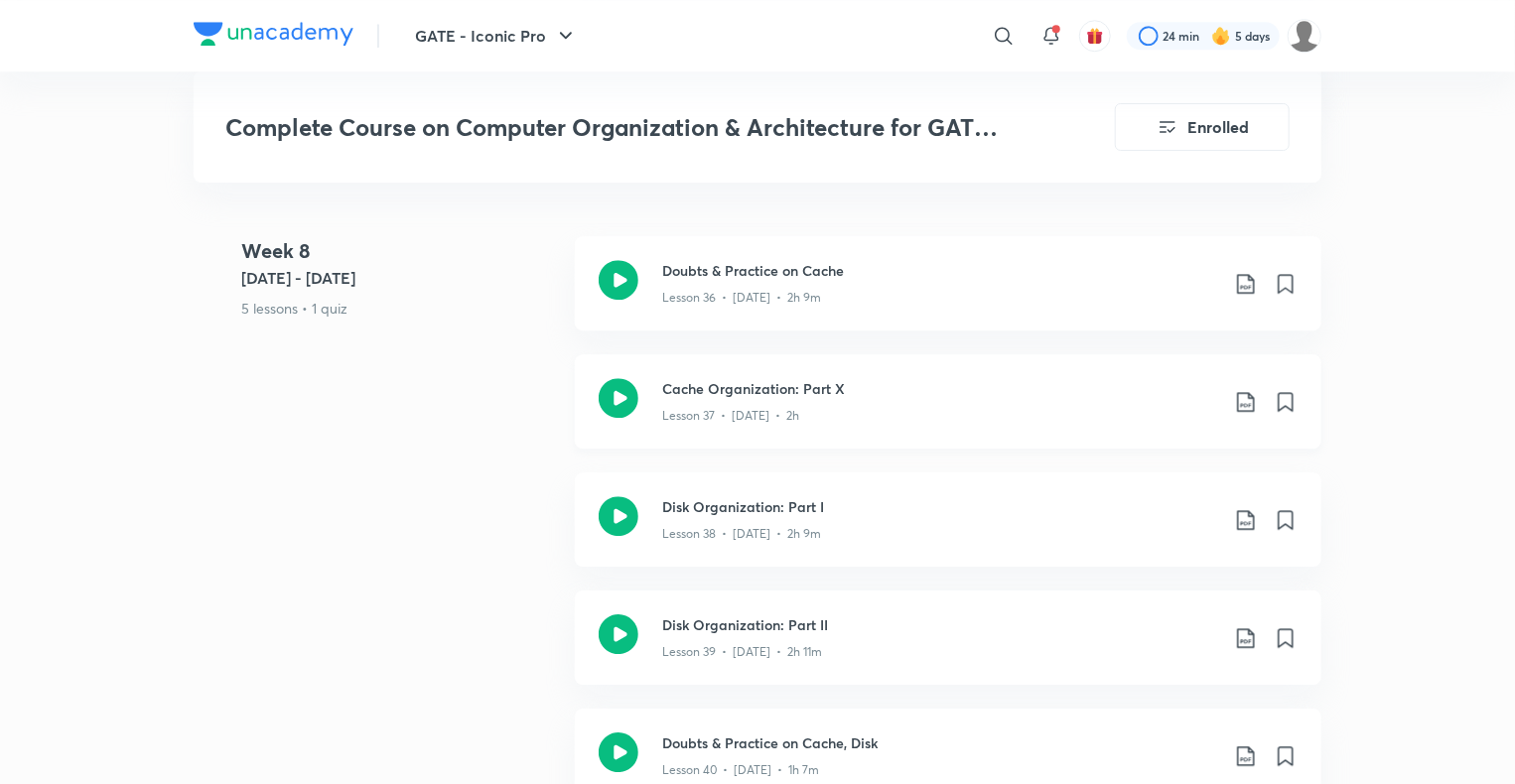 click 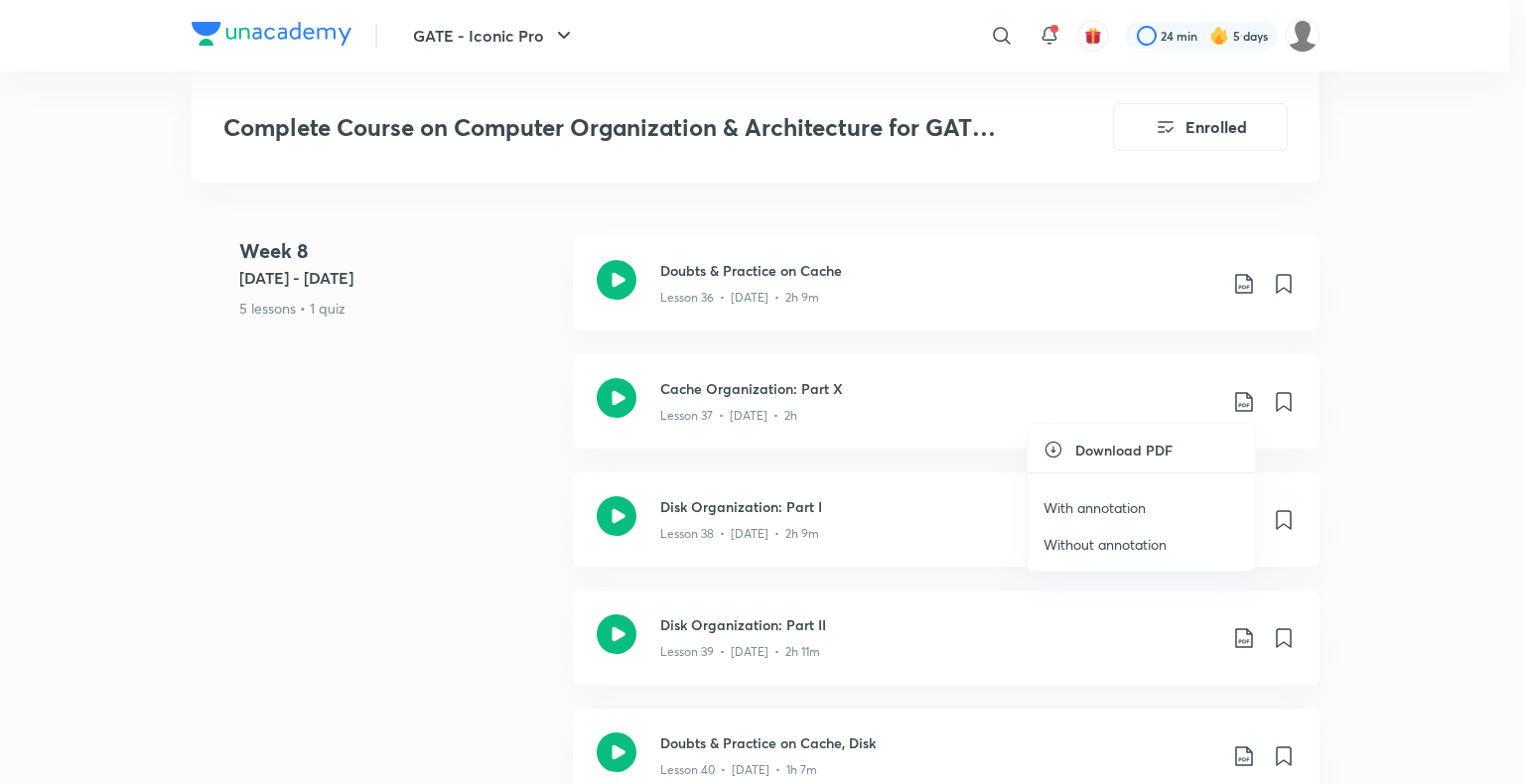 click on "With annotation" at bounding box center [1094, 507] 